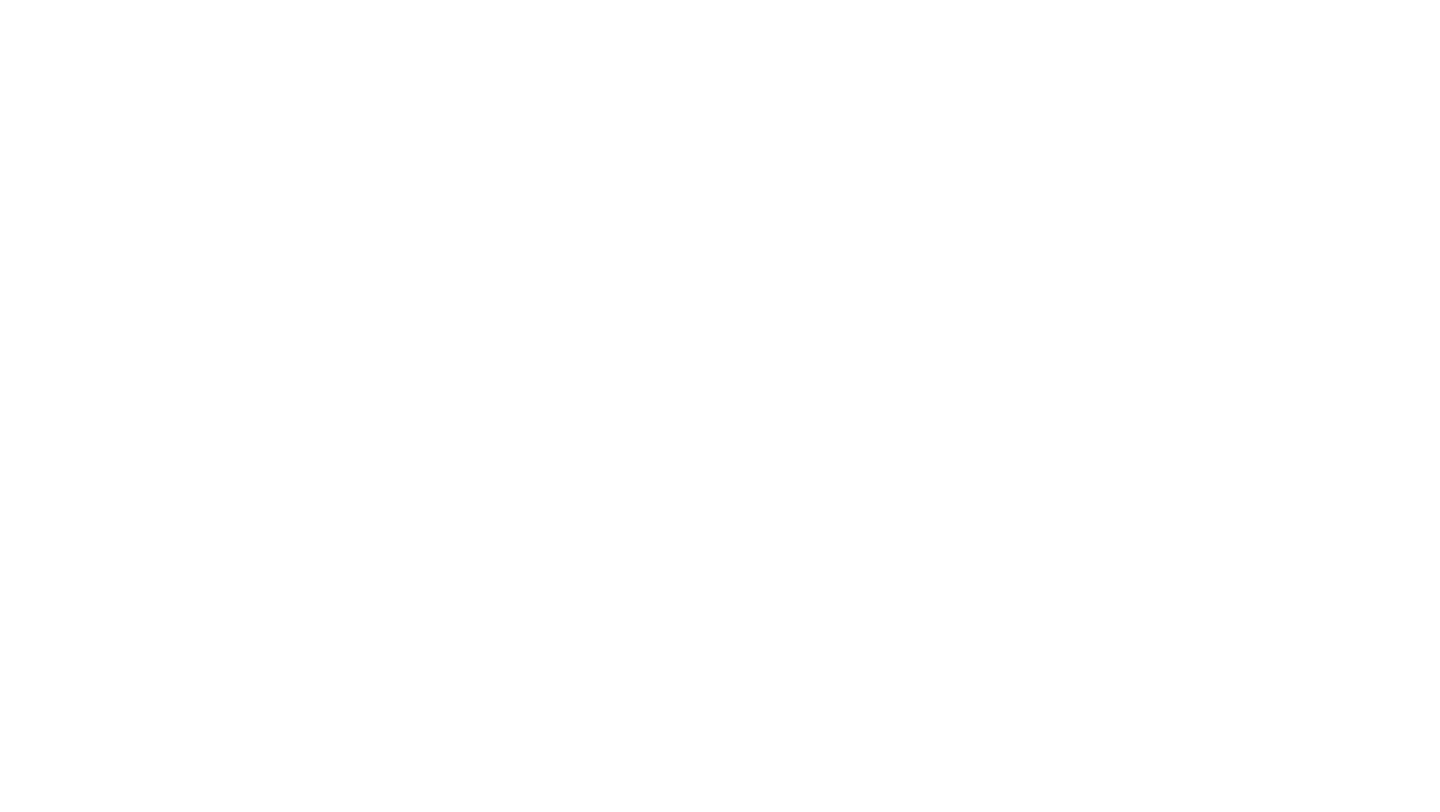 scroll, scrollTop: 0, scrollLeft: 0, axis: both 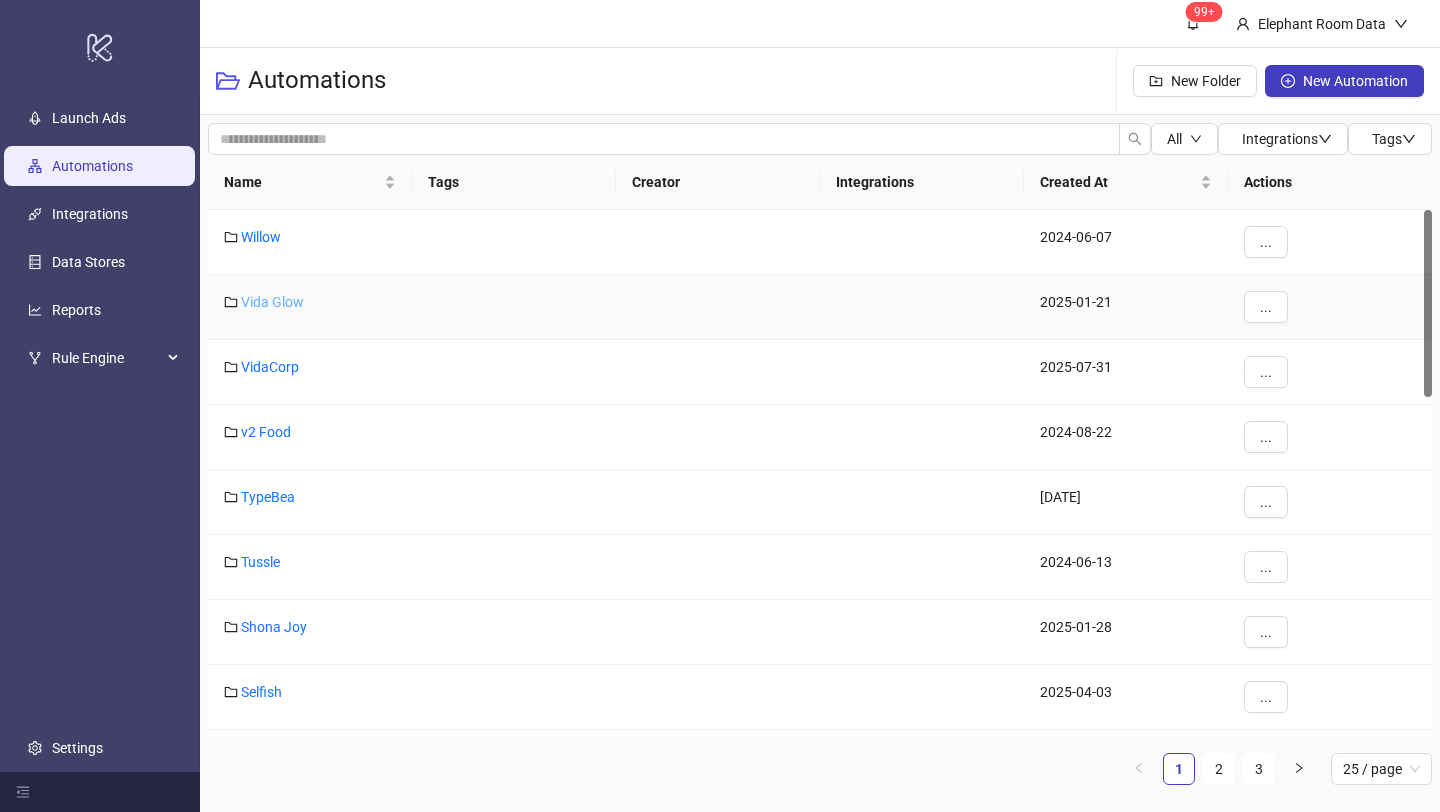 click on "Vida Glow" at bounding box center [272, 302] 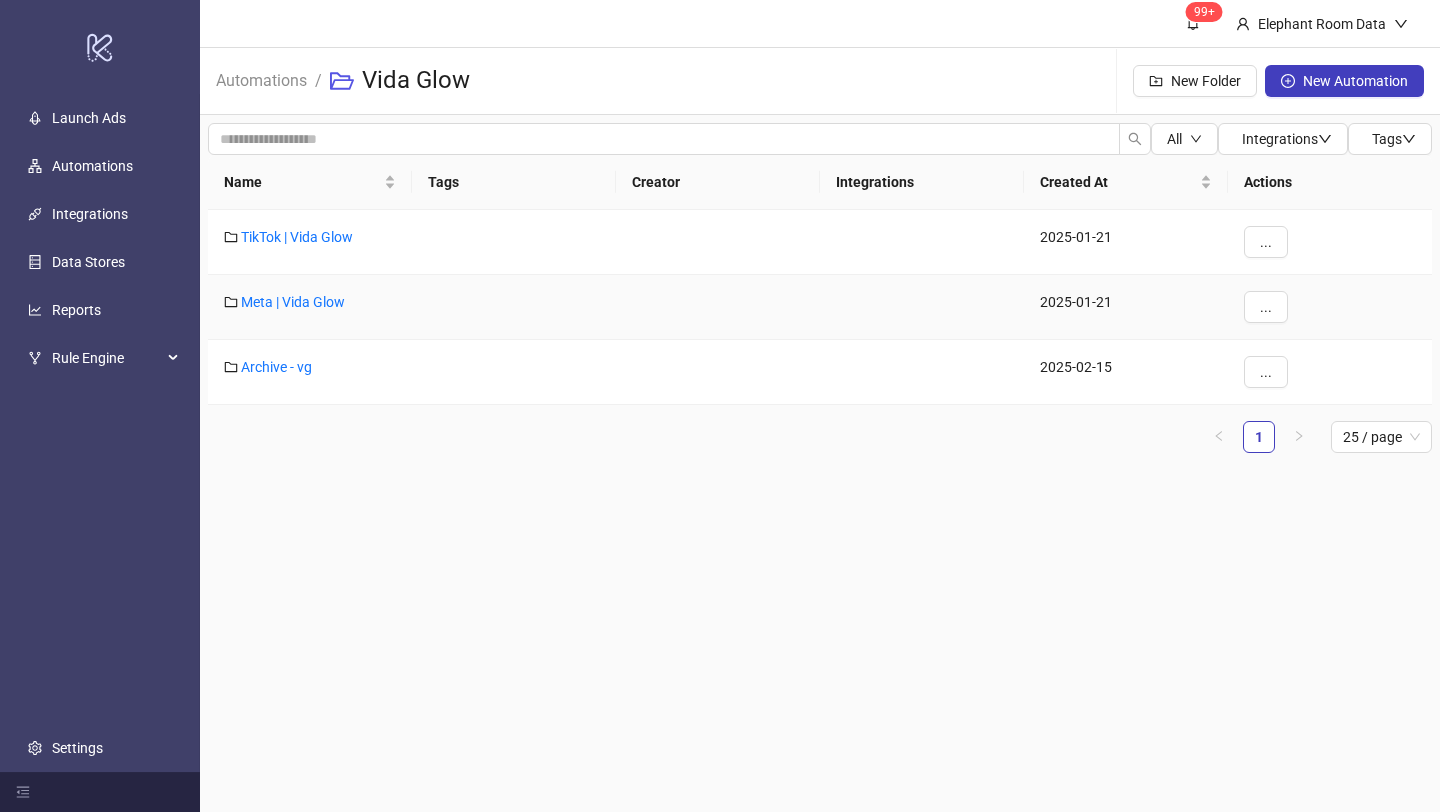 click on "Meta | Vida Glow" at bounding box center [293, 302] 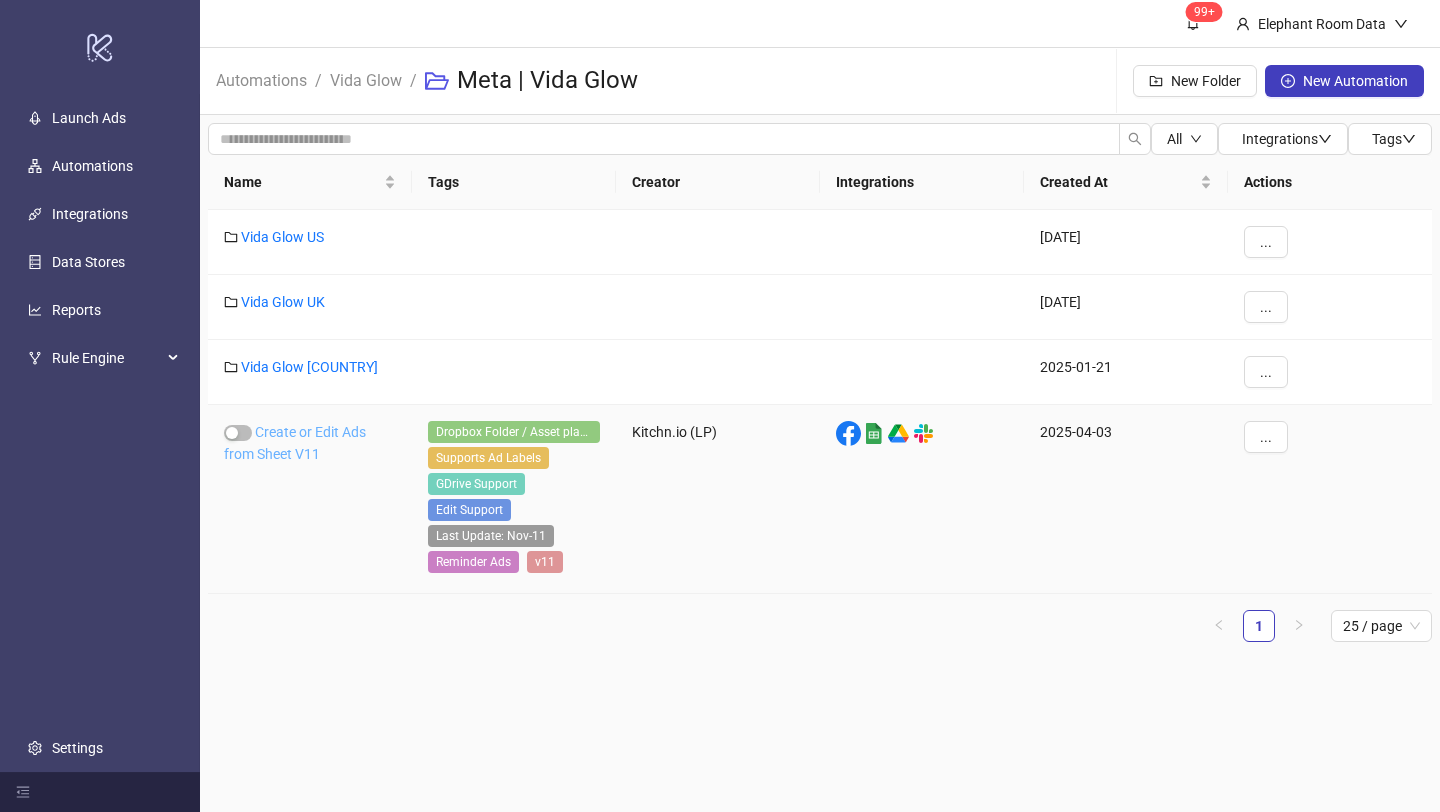 click on "Create or Edit Ads from Sheet V11" at bounding box center [295, 443] 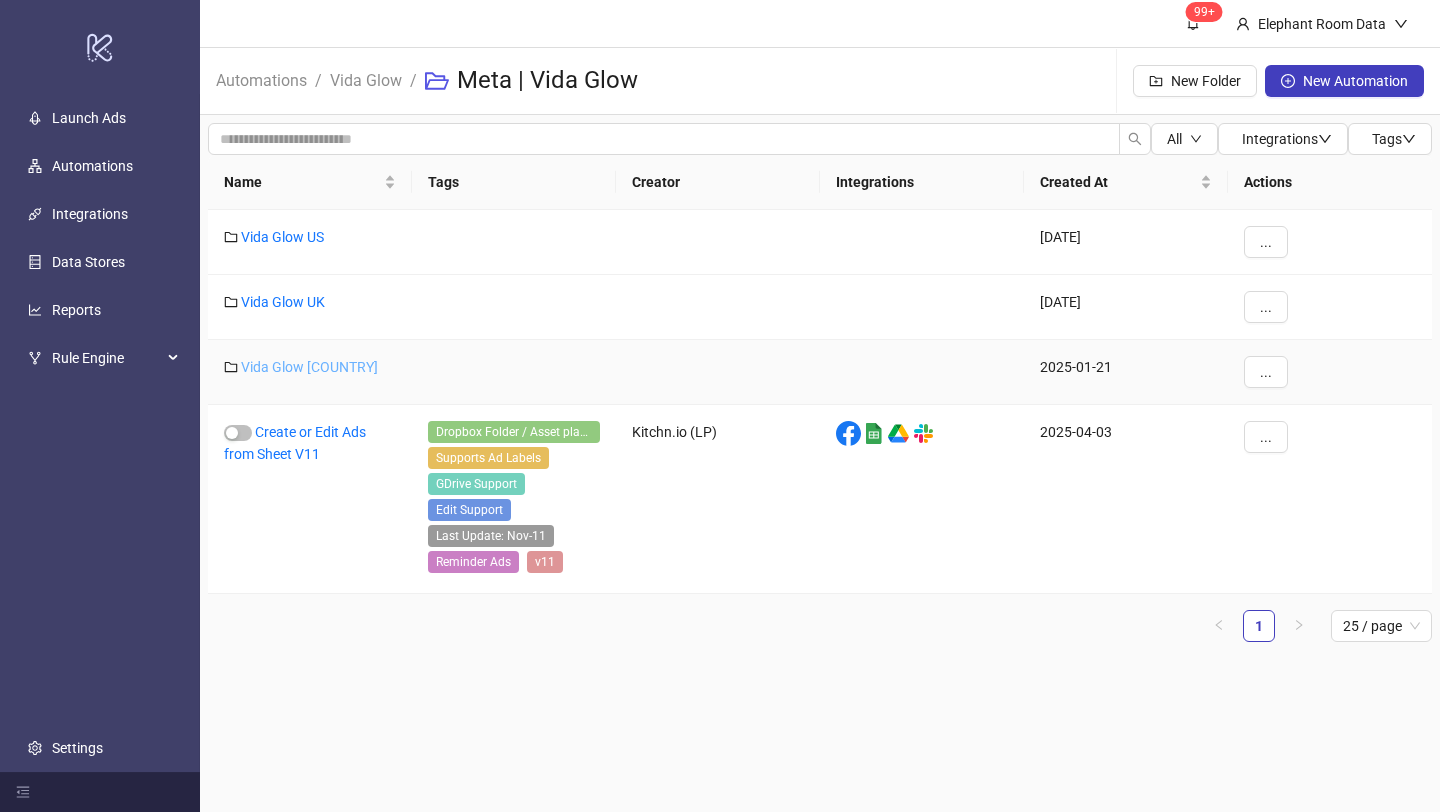 click on "Vida Glow [COUNTRY]" at bounding box center [309, 367] 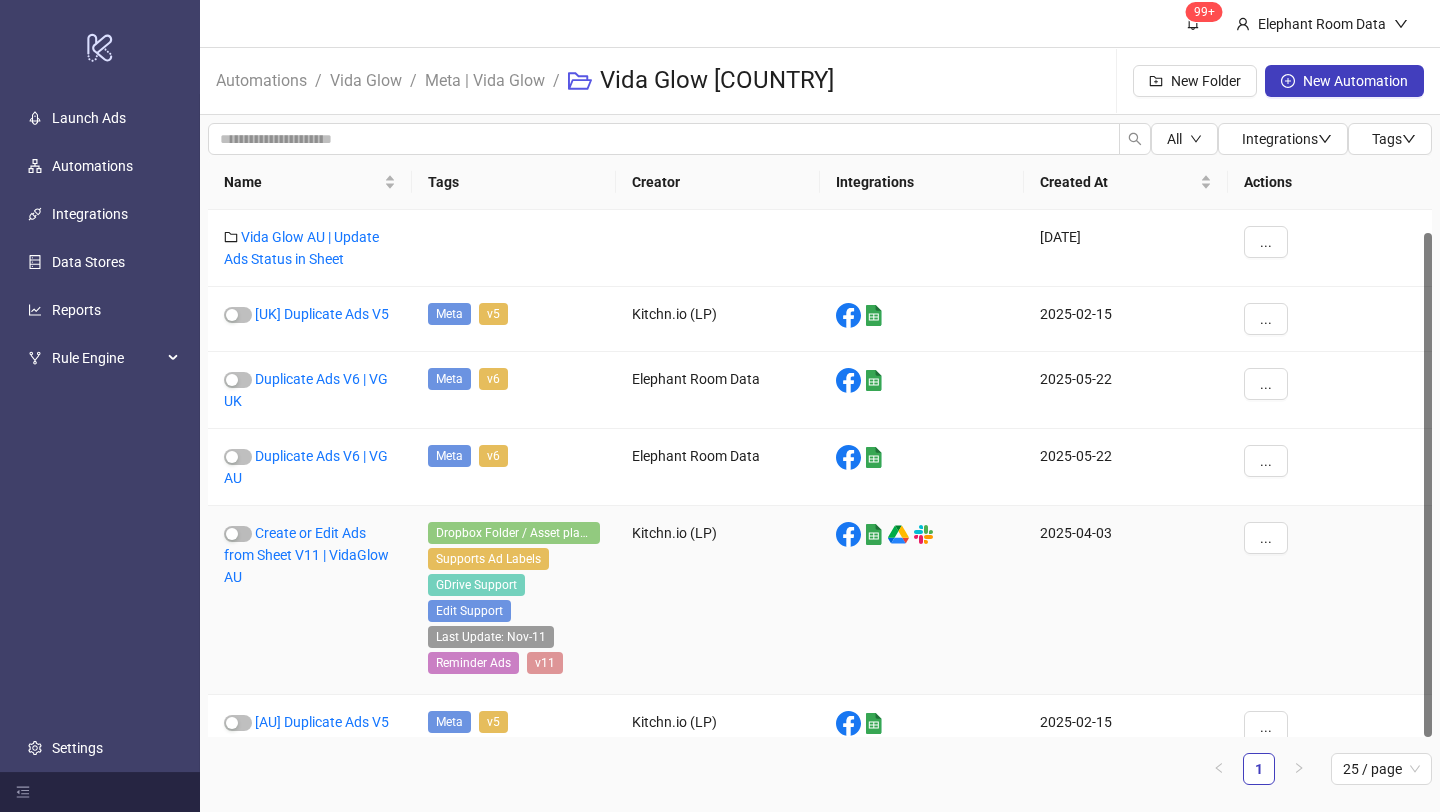 scroll, scrollTop: 23, scrollLeft: 0, axis: vertical 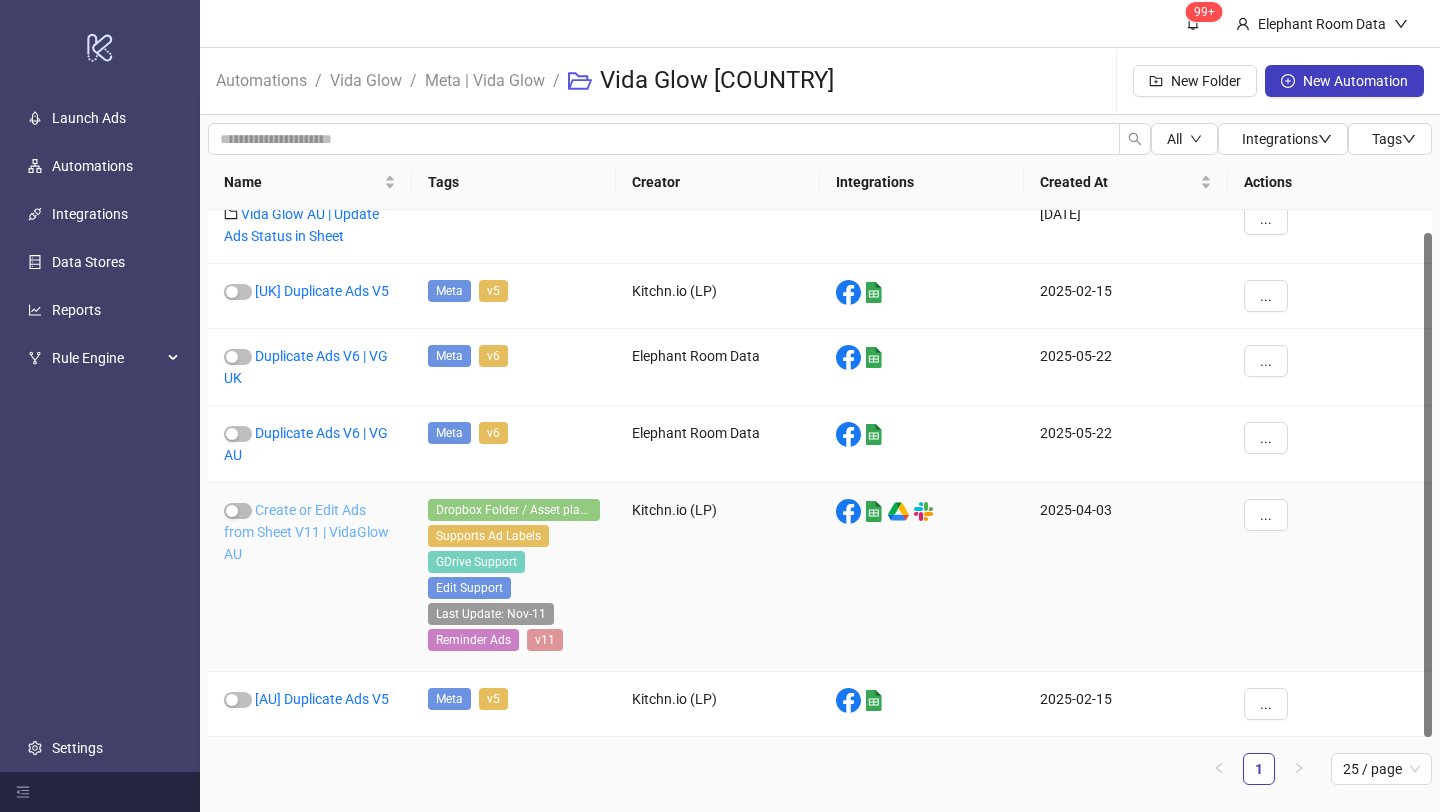 click on "Create or Edit Ads from Sheet V11  | VidaGlow AU" at bounding box center (306, 532) 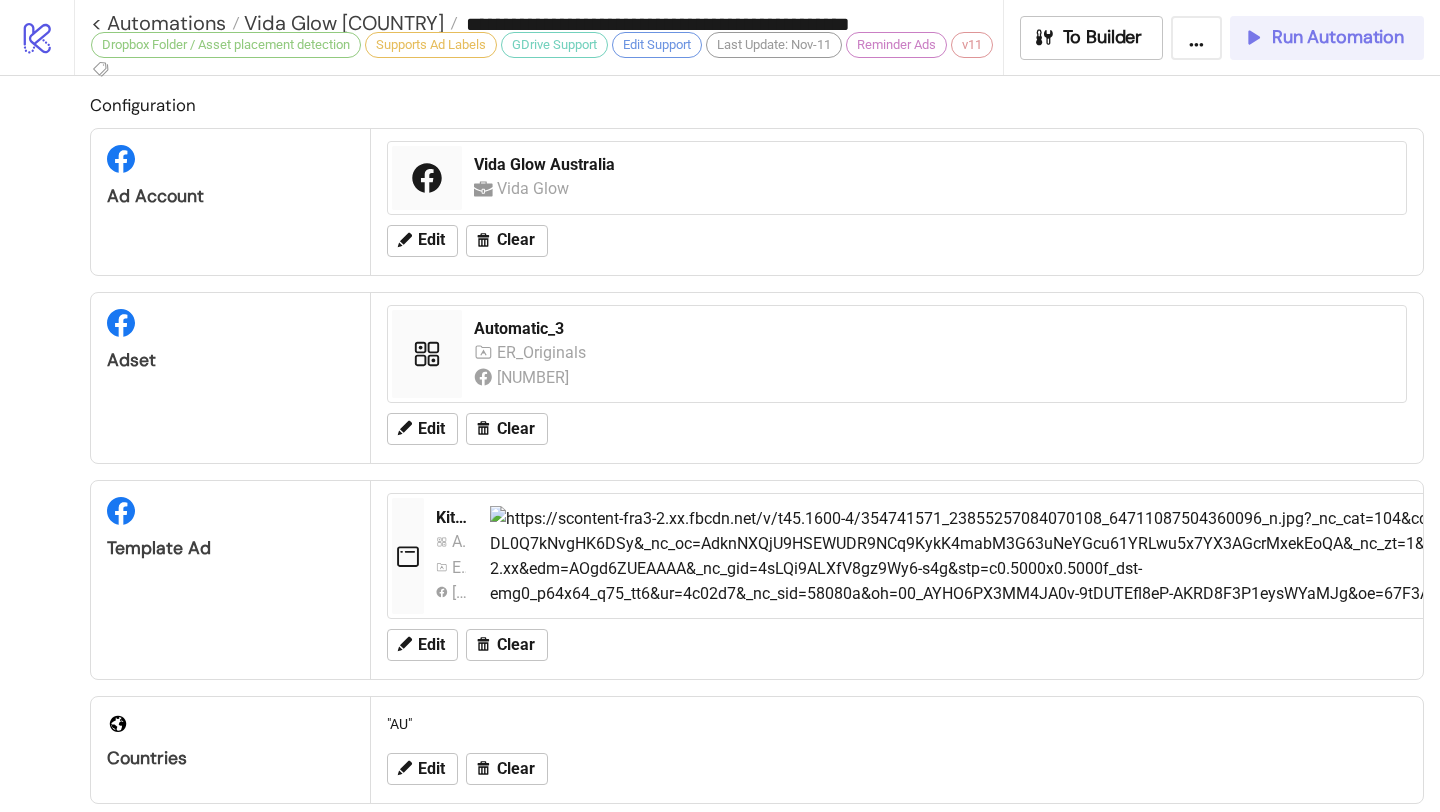 click on "Run Automation" at bounding box center [1338, 37] 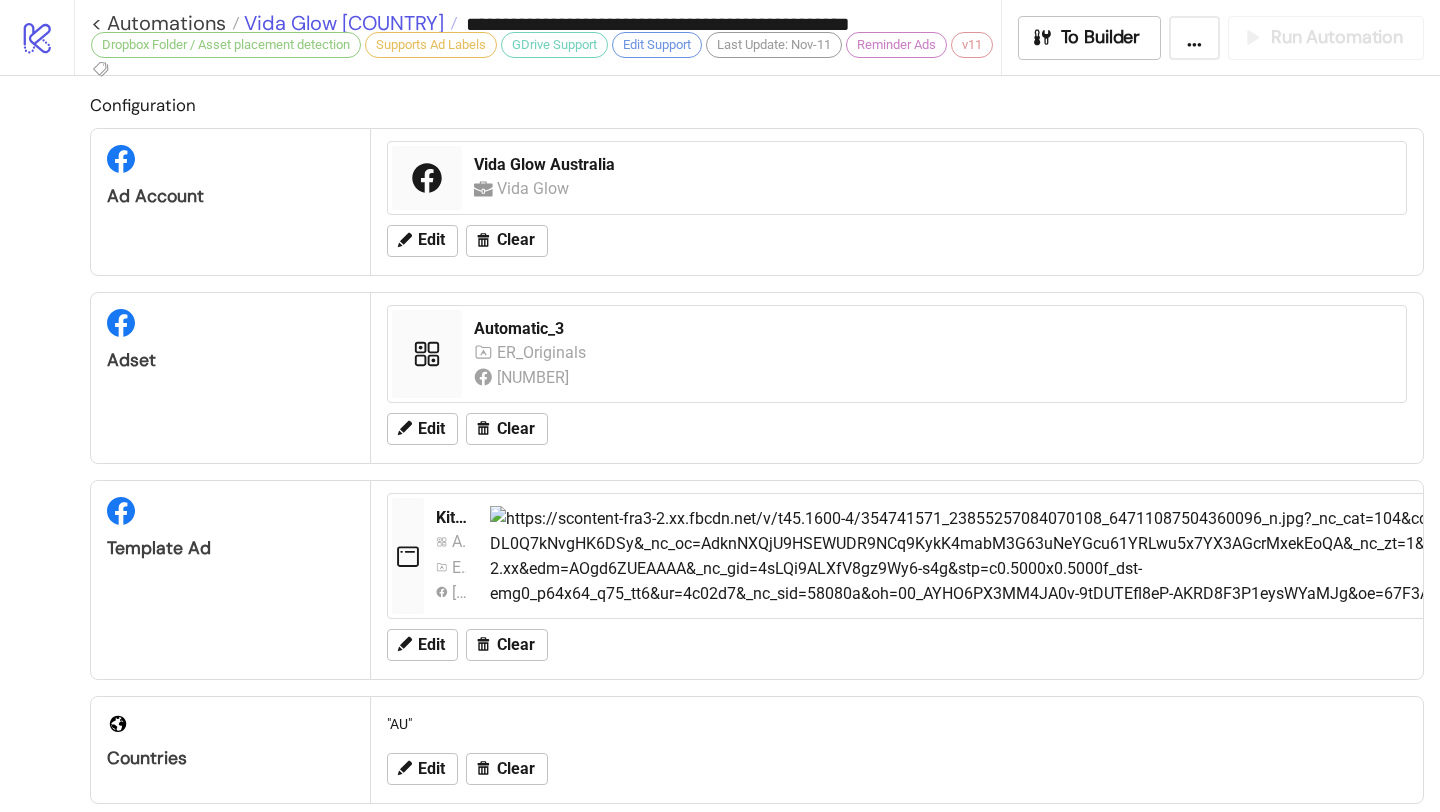 click on "Vida Glow [COUNTRY]" at bounding box center (341, 23) 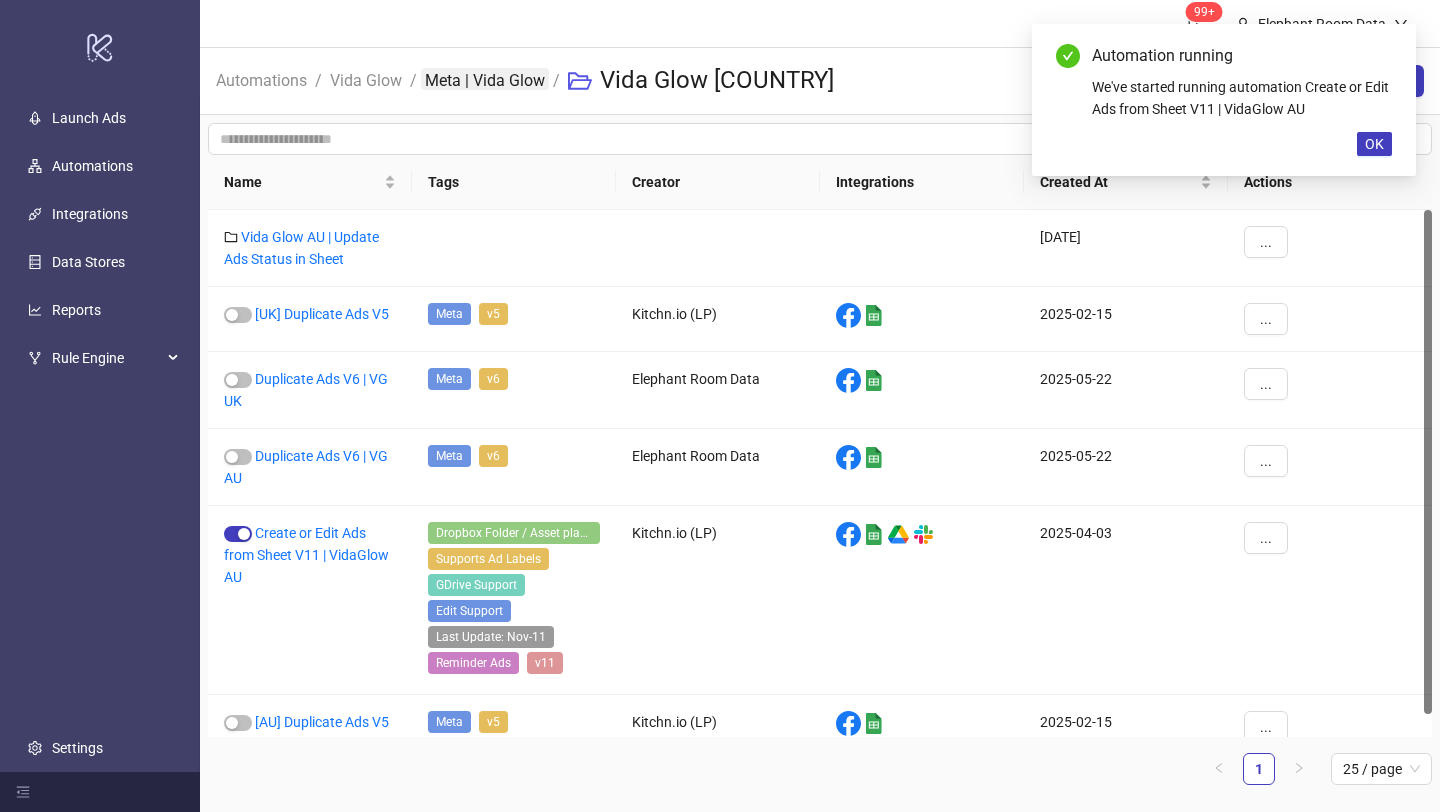 click on "Meta | Vida Glow" at bounding box center (485, 79) 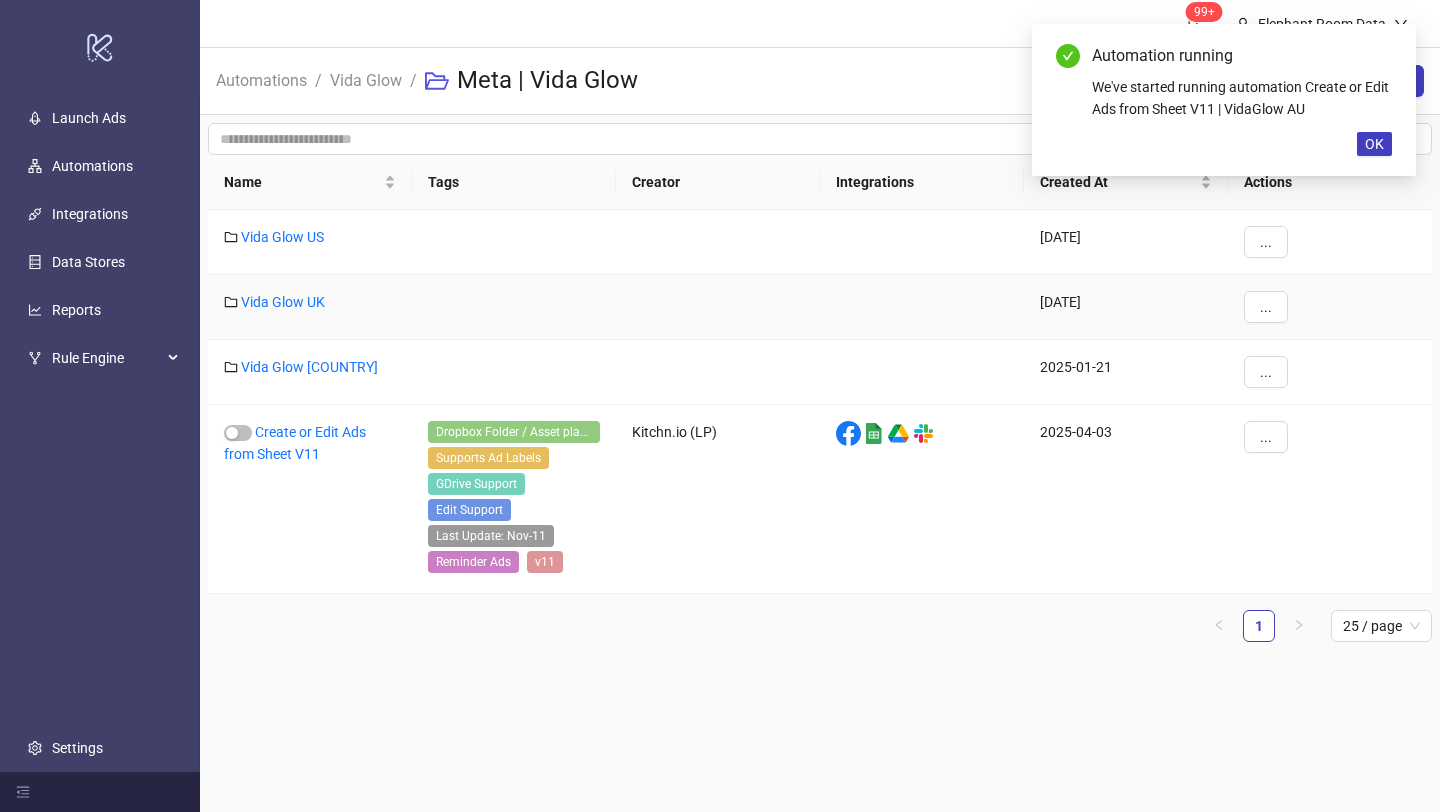 click on "Vida Glow UK" at bounding box center (310, 307) 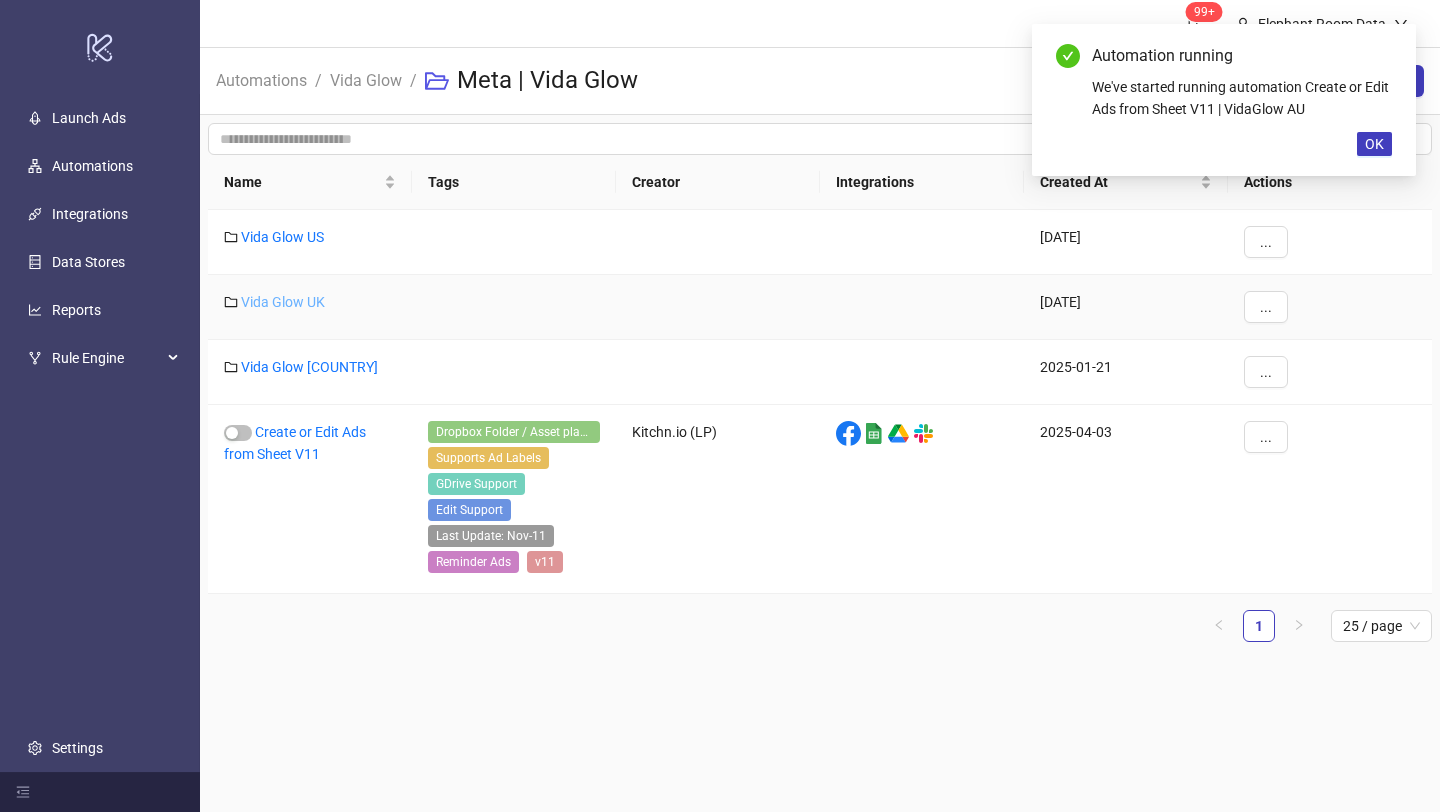 click on "Vida Glow UK" at bounding box center (283, 302) 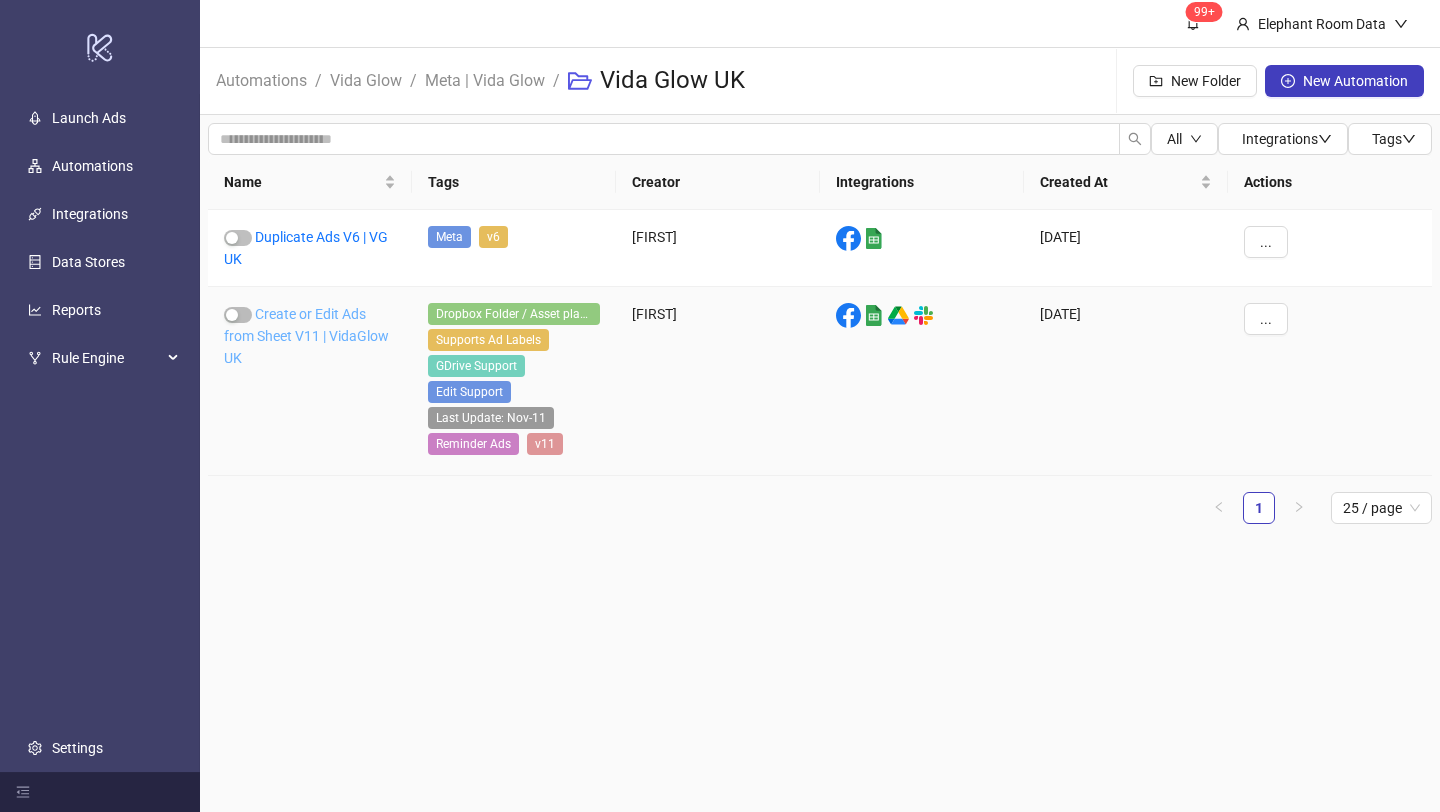 click on "Create or Edit Ads from Sheet V11  | VidaGlow UK" at bounding box center (306, 336) 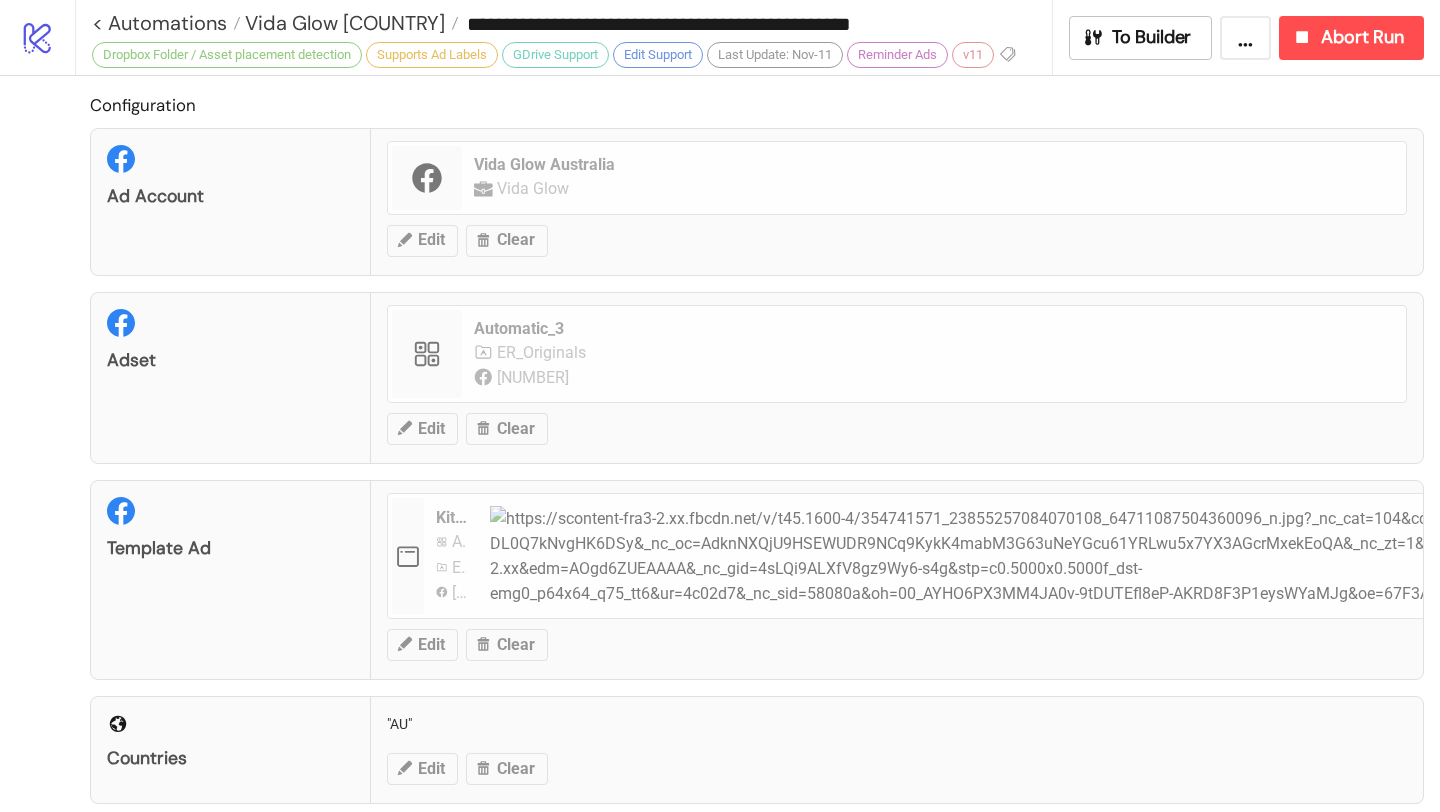 type on "**********" 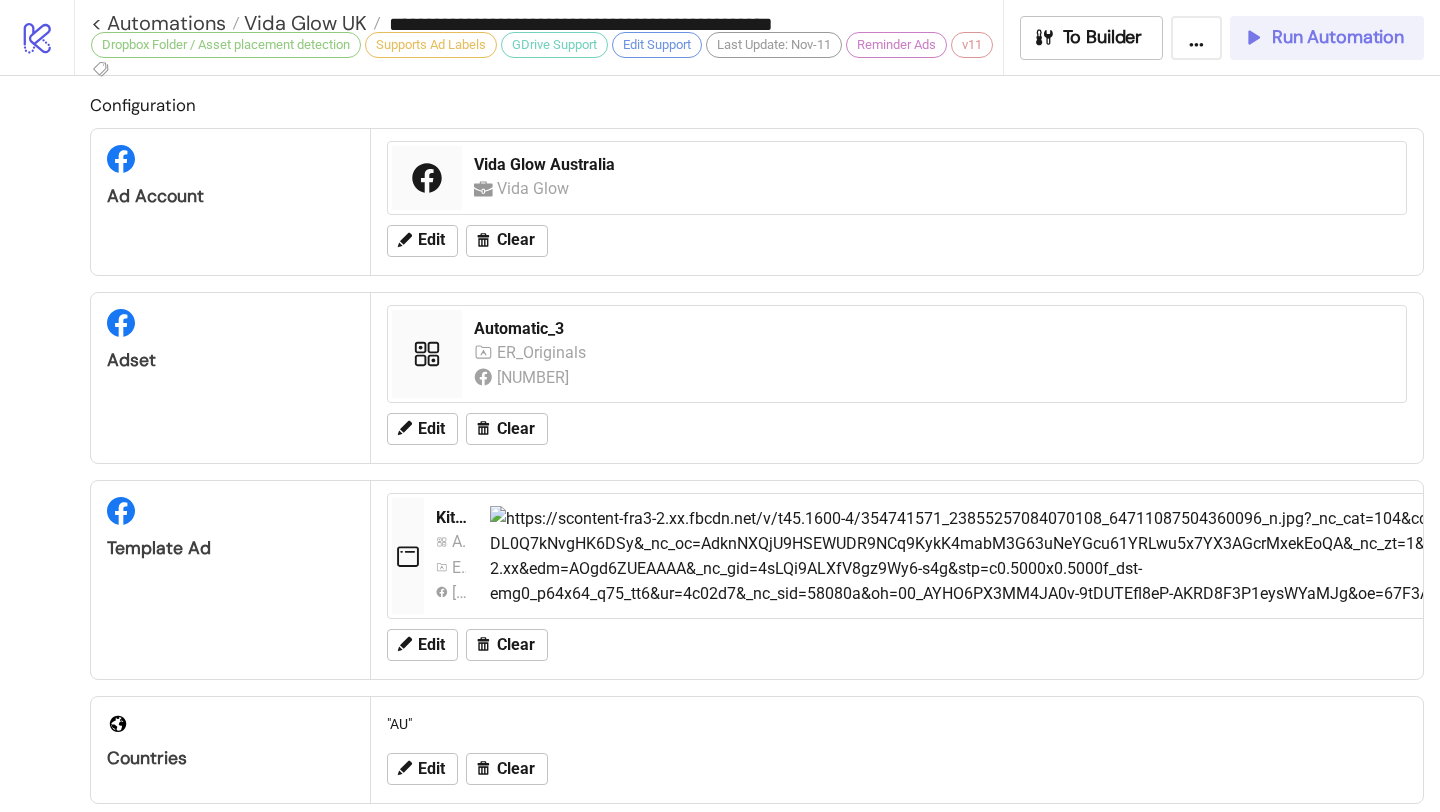 click on "Run Automation" at bounding box center [1323, 37] 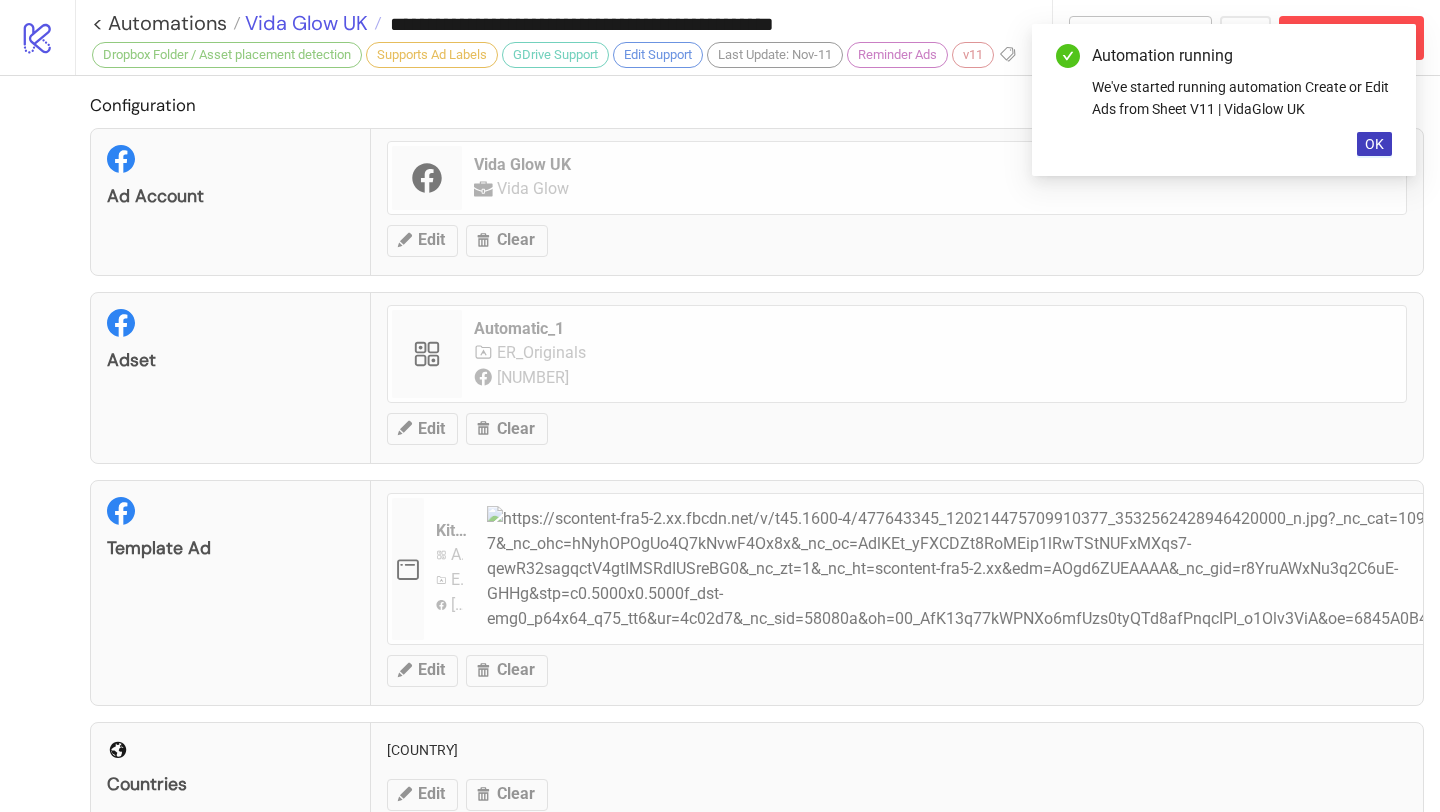 click on "Vida Glow UK" at bounding box center (304, 23) 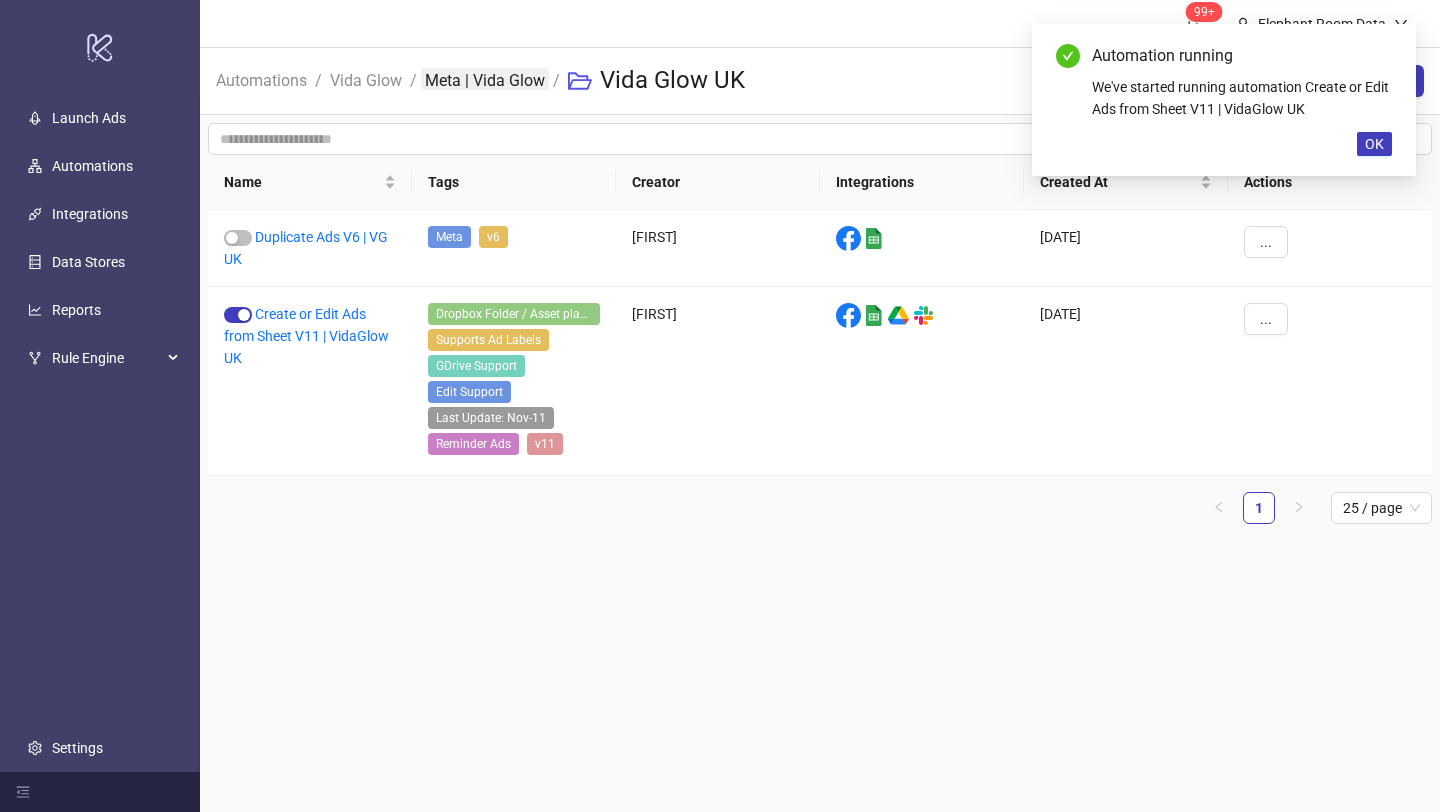 click on "Meta | Vida Glow" at bounding box center (485, 79) 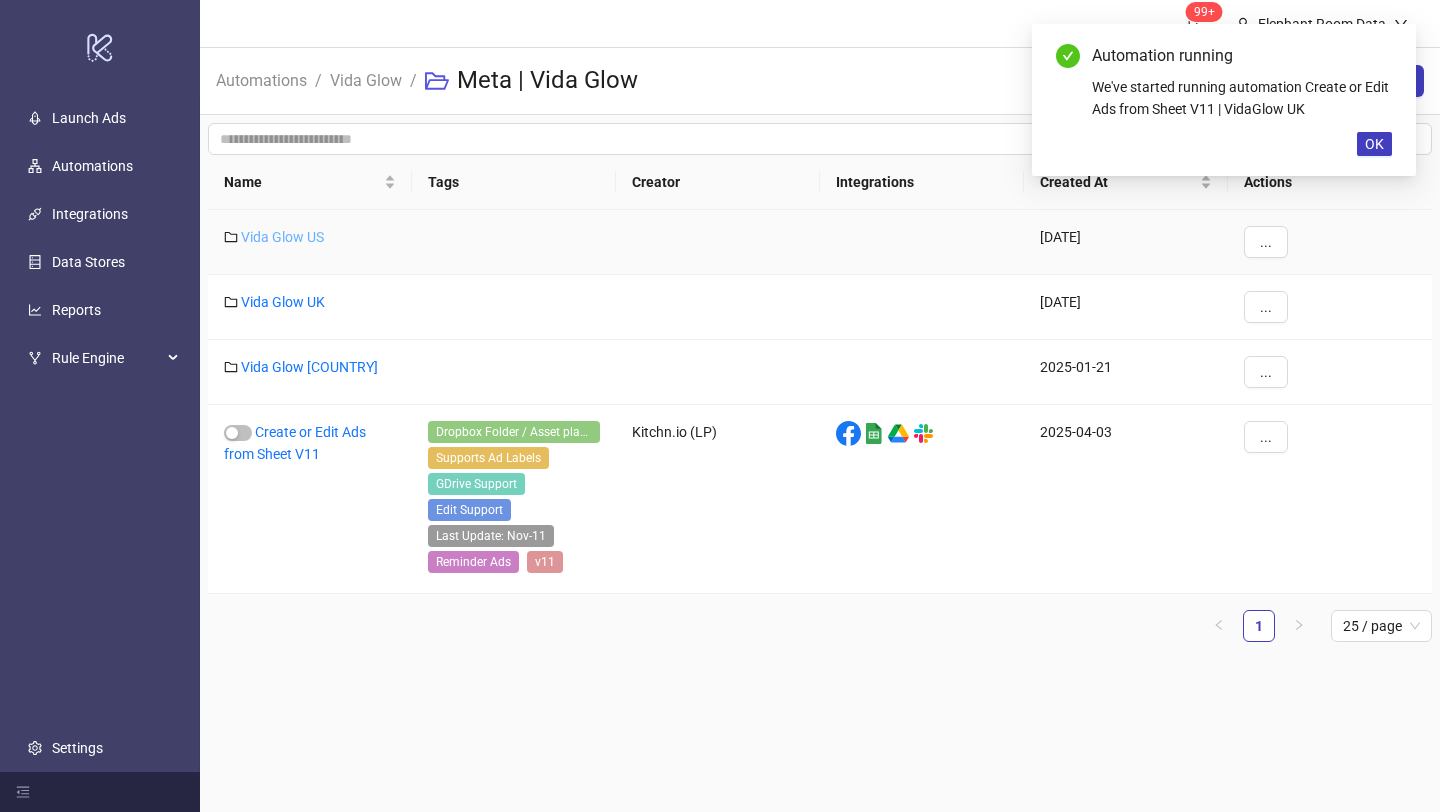 click on "Vida Glow US" at bounding box center (282, 237) 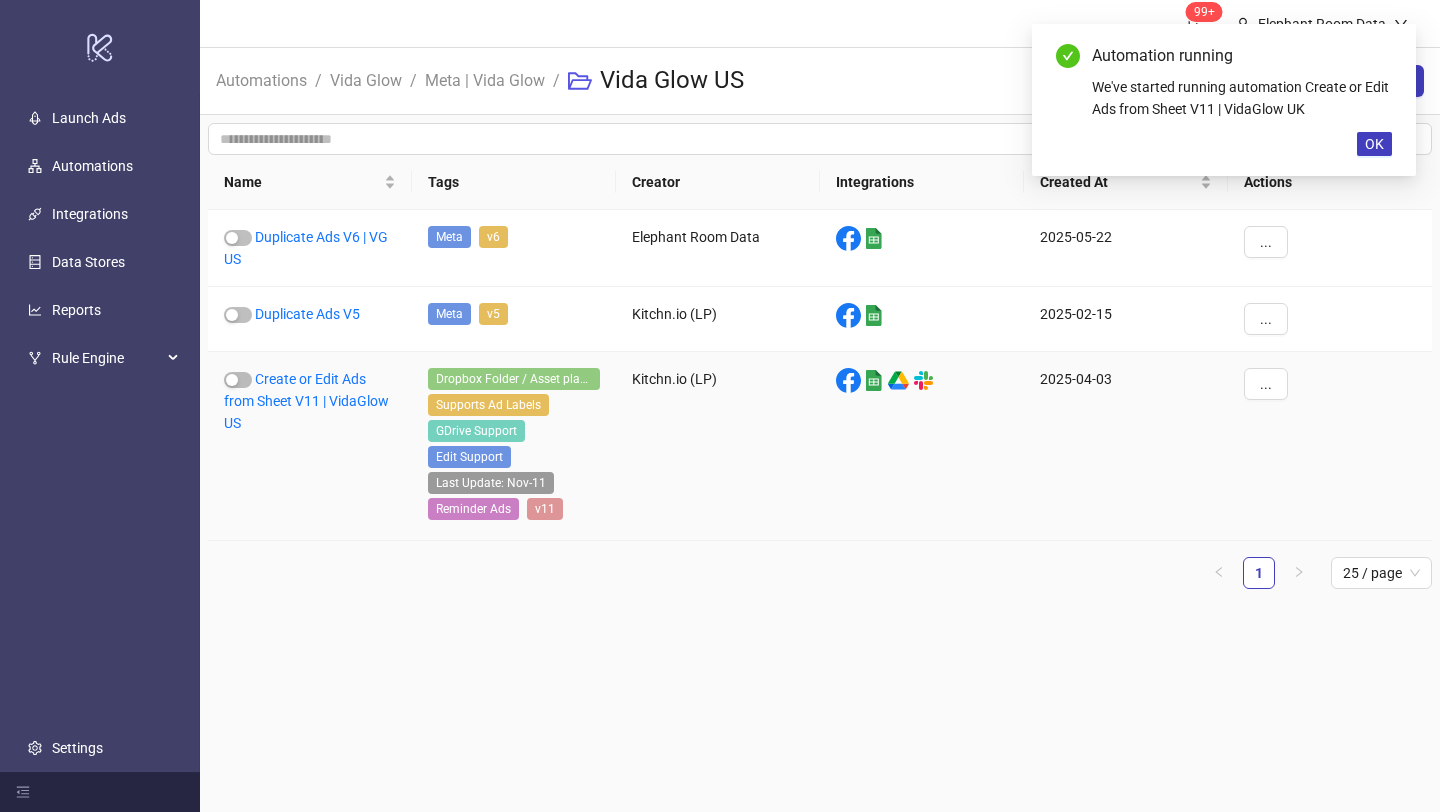 click on "Create or Edit Ads from Sheet V11  | VidaGlow US" at bounding box center [310, 446] 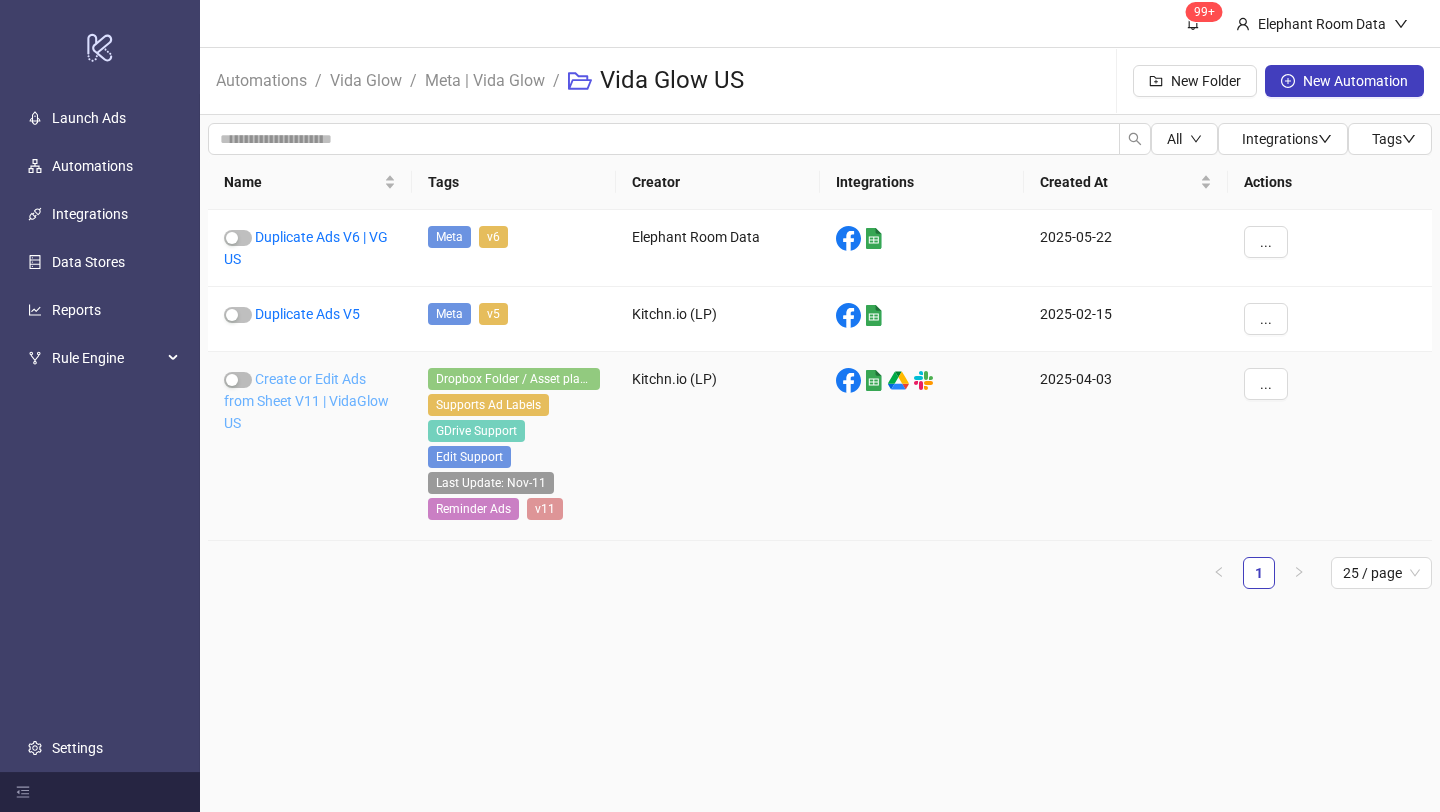 click on "Create or Edit Ads from Sheet V11  | VidaGlow US" at bounding box center [306, 401] 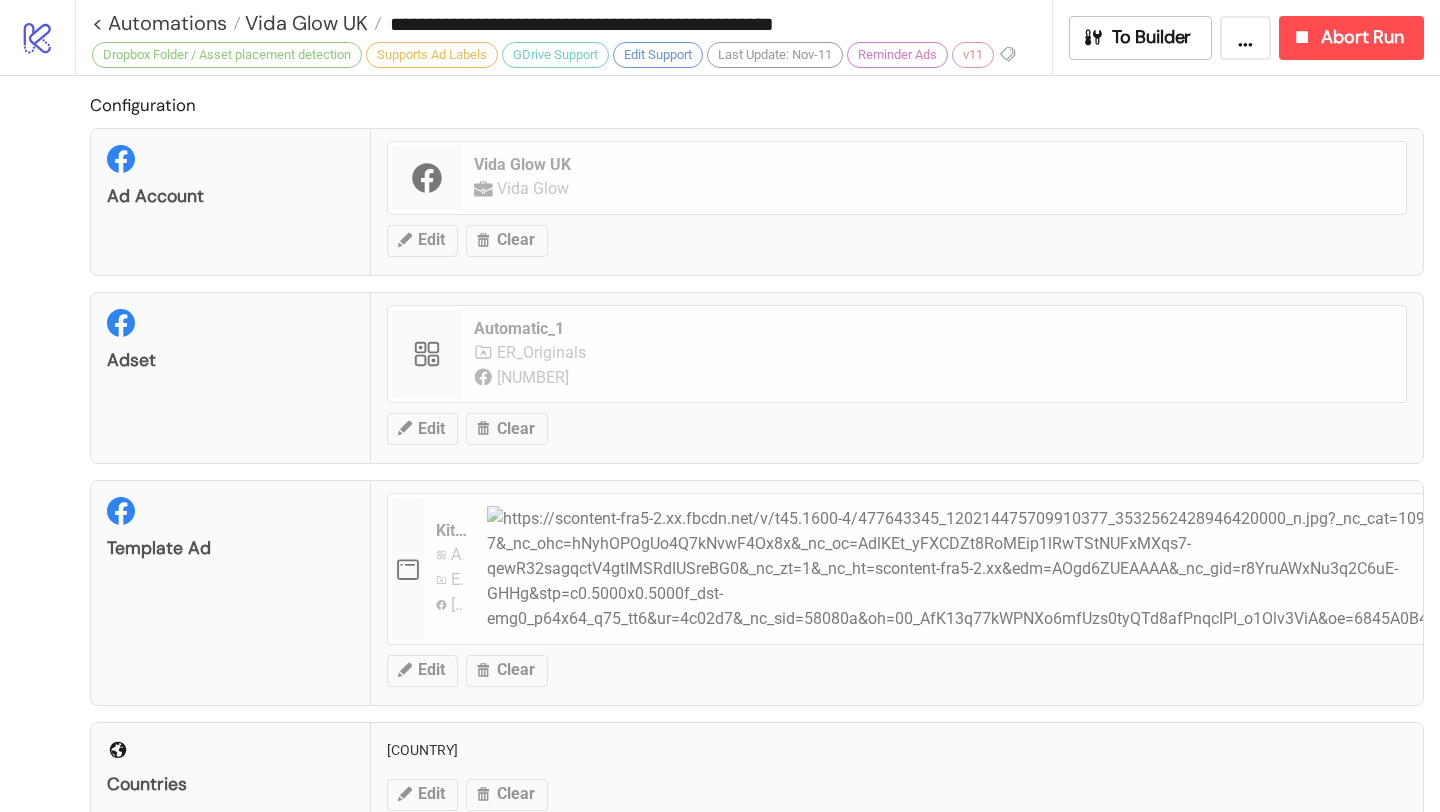 type on "**********" 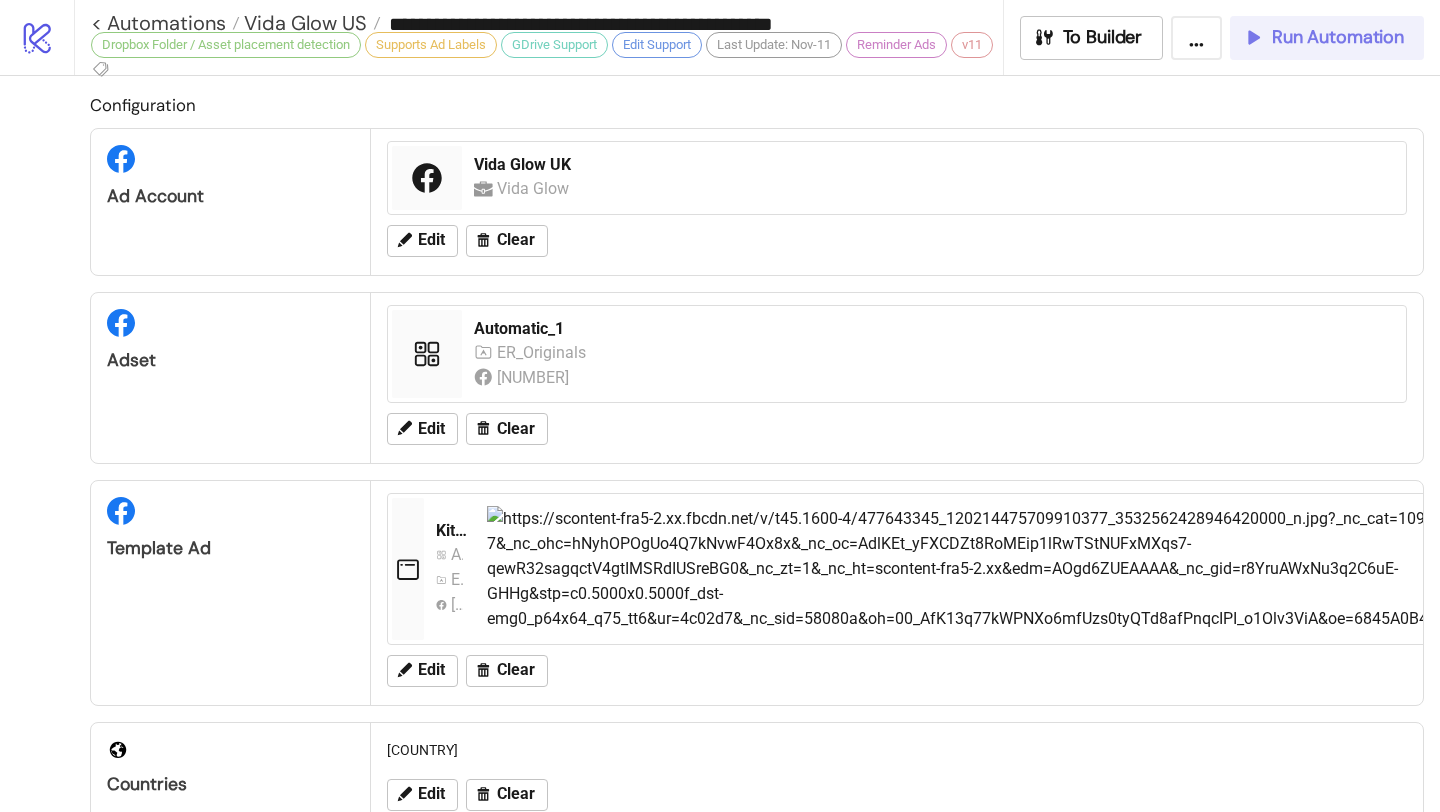 click on "Run Automation" at bounding box center [1327, 38] 